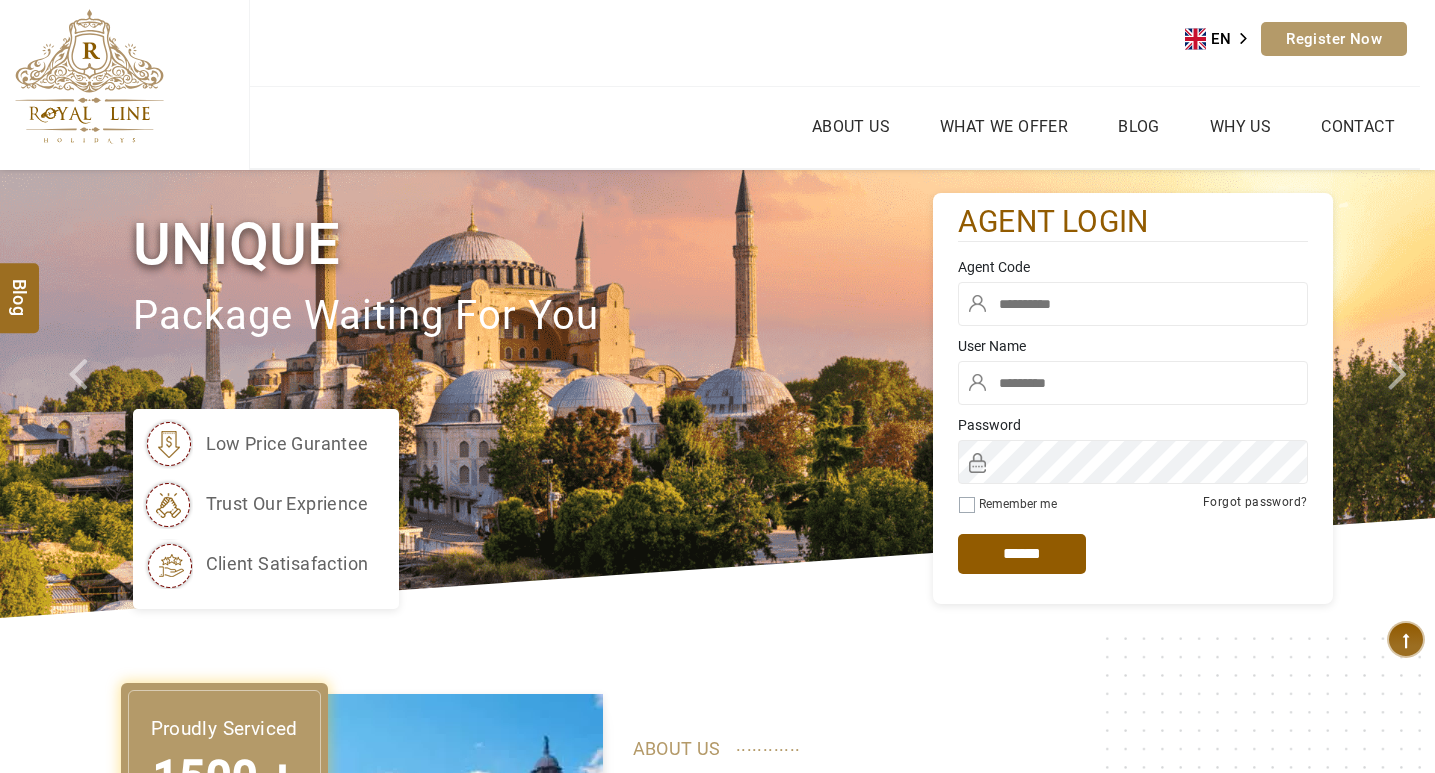 scroll, scrollTop: 0, scrollLeft: 0, axis: both 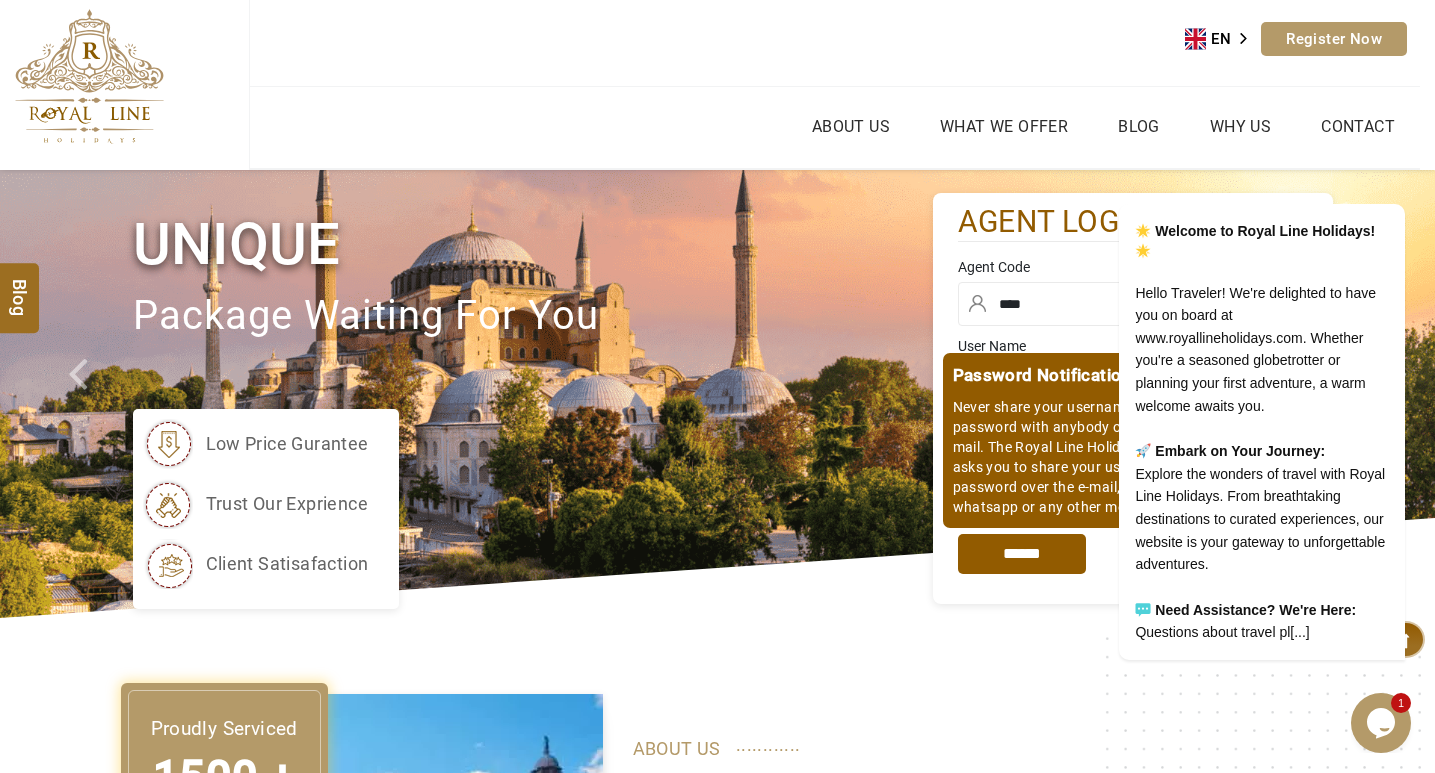 drag, startPoint x: 1011, startPoint y: 549, endPoint x: 235, endPoint y: 407, distance: 788.8853 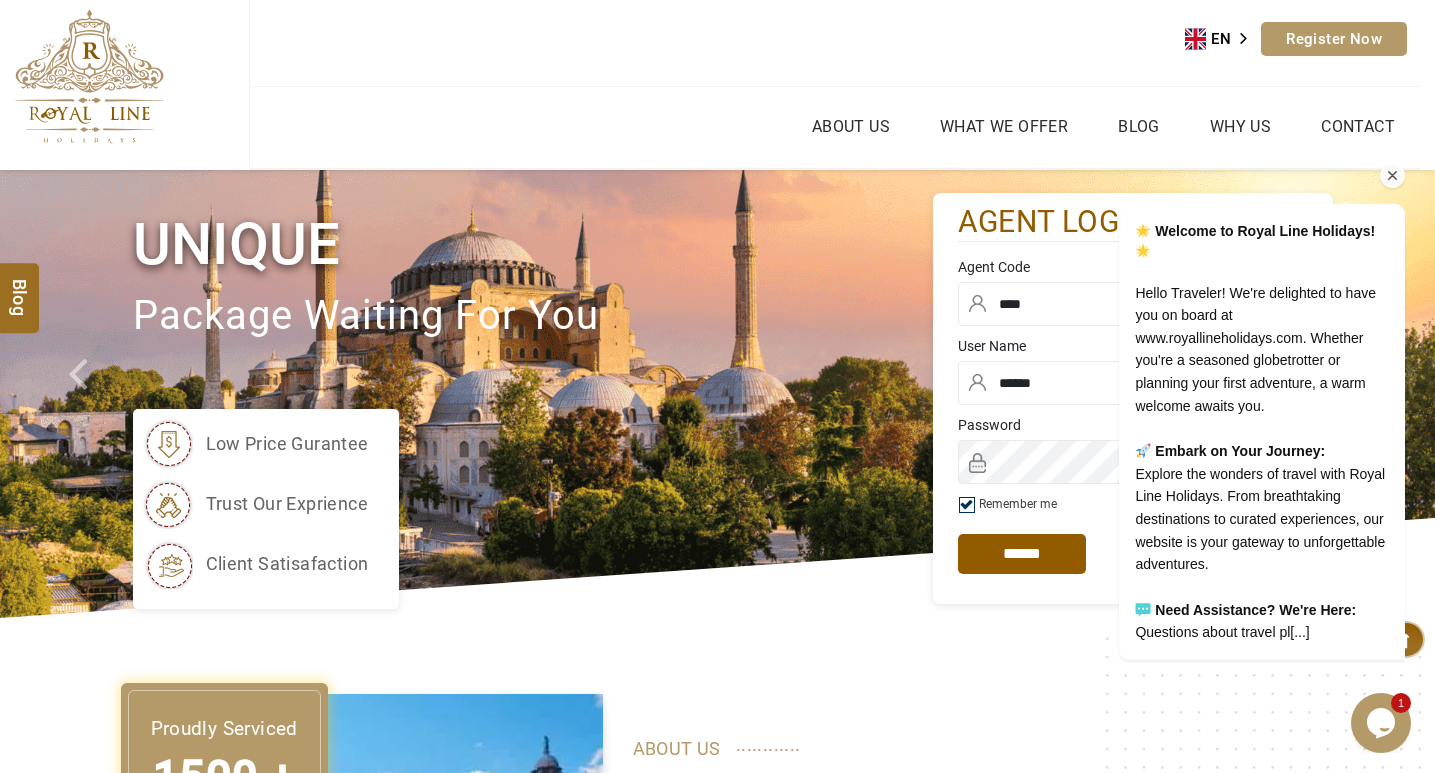 click at bounding box center [1393, 176] 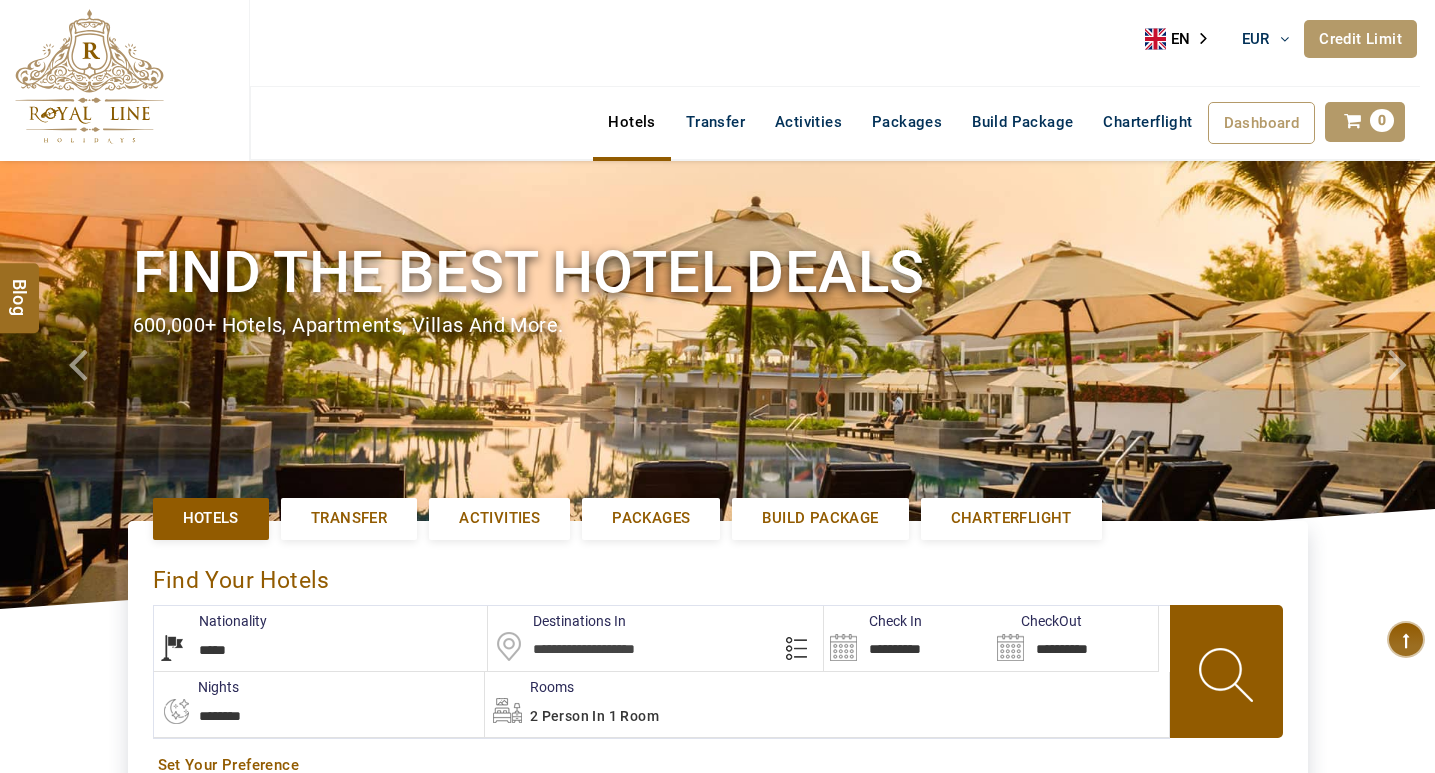 select on "*****" 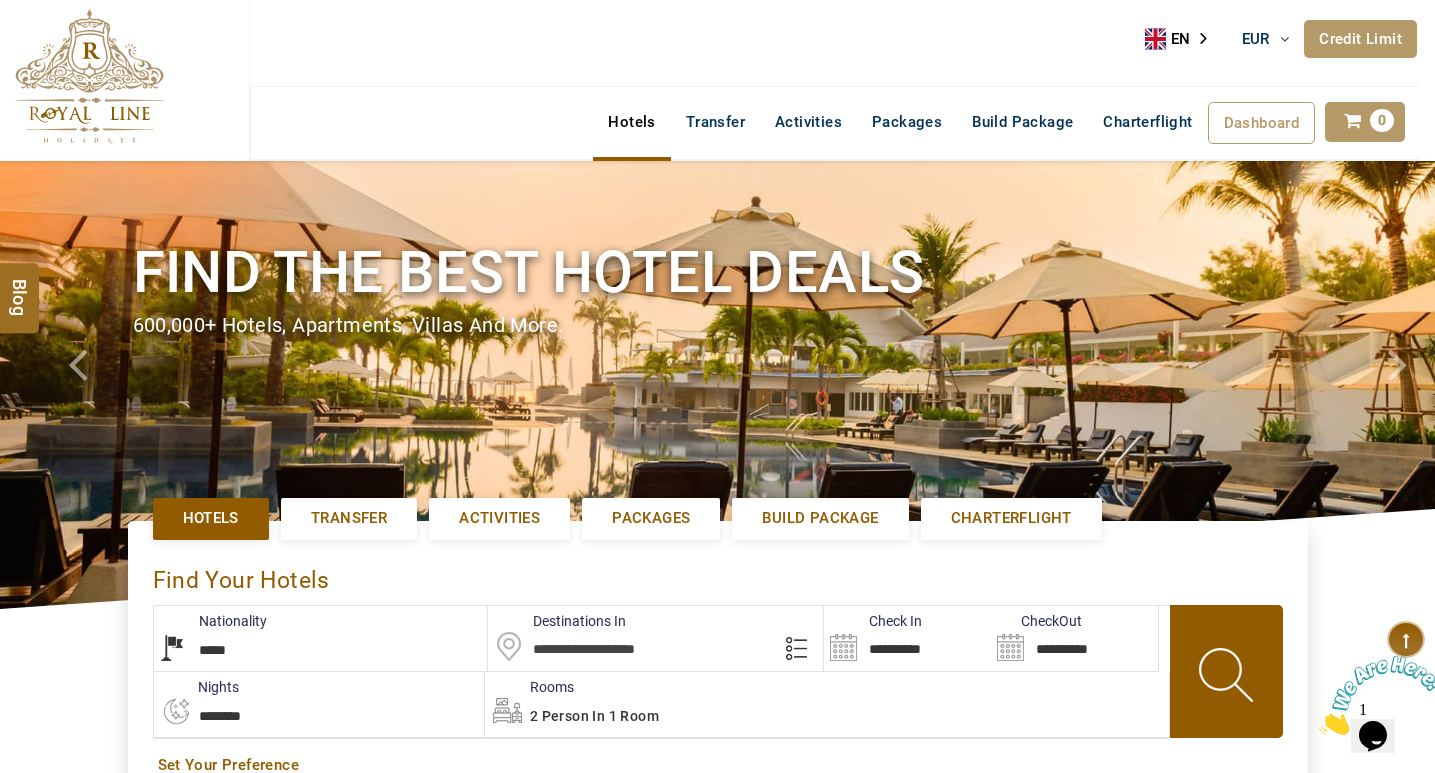scroll, scrollTop: 0, scrollLeft: 0, axis: both 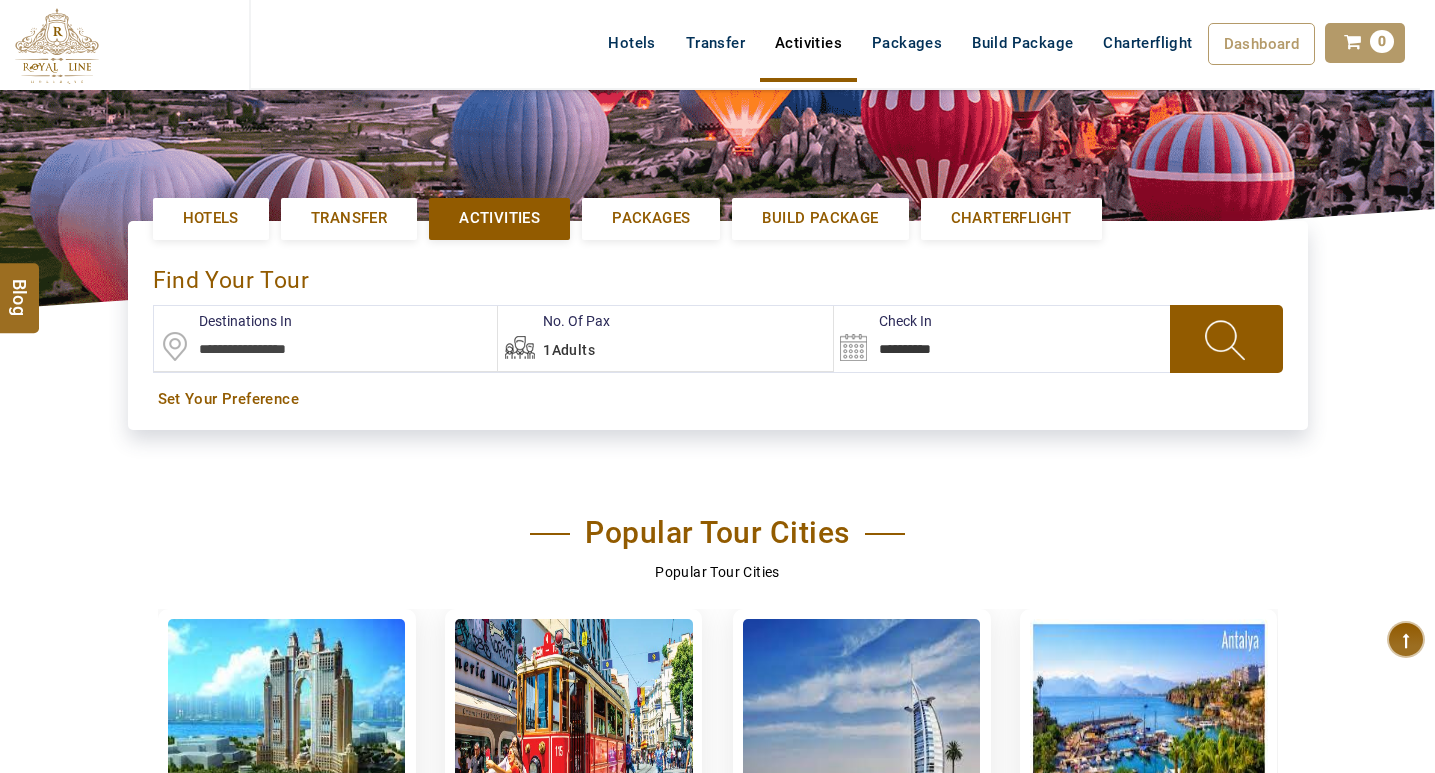 click at bounding box center (326, 338) 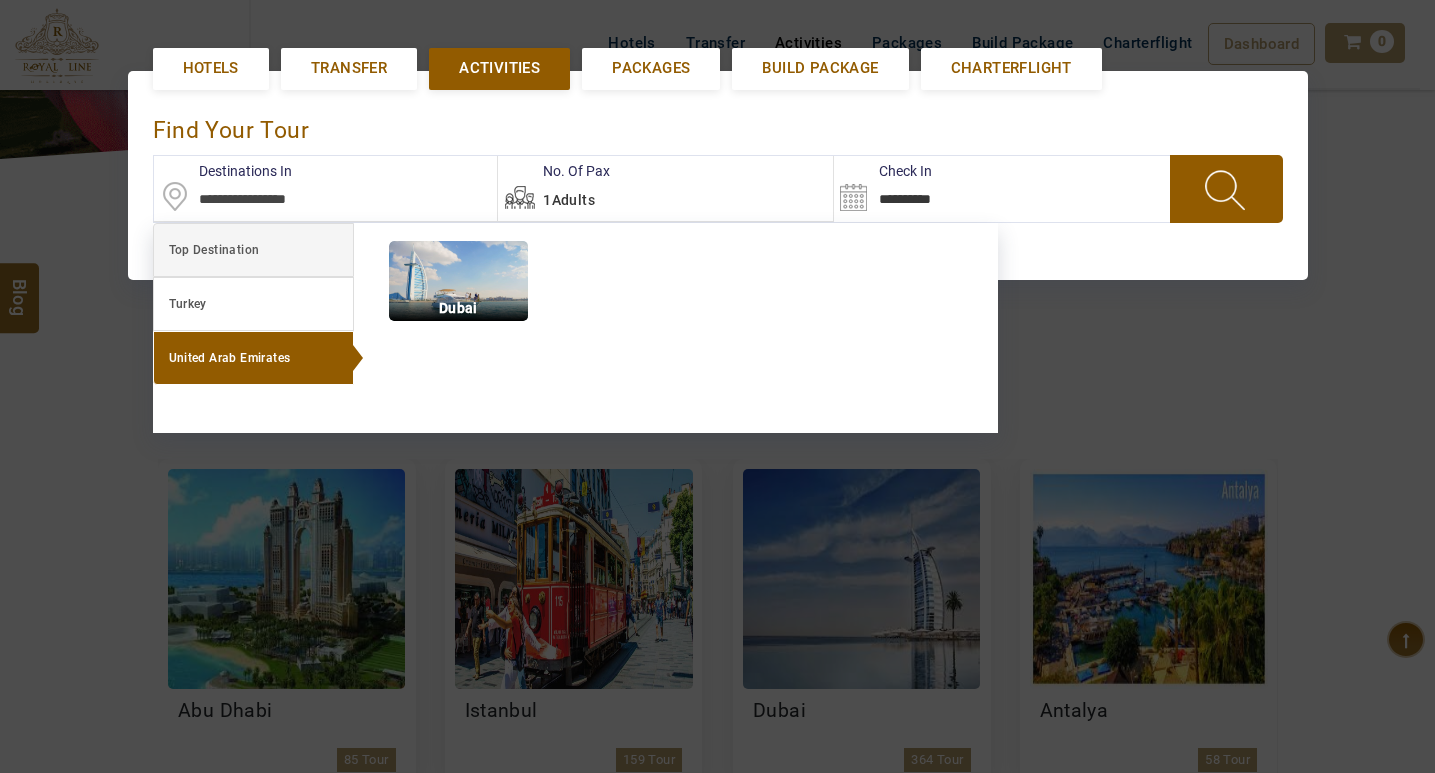 scroll, scrollTop: 461, scrollLeft: 0, axis: vertical 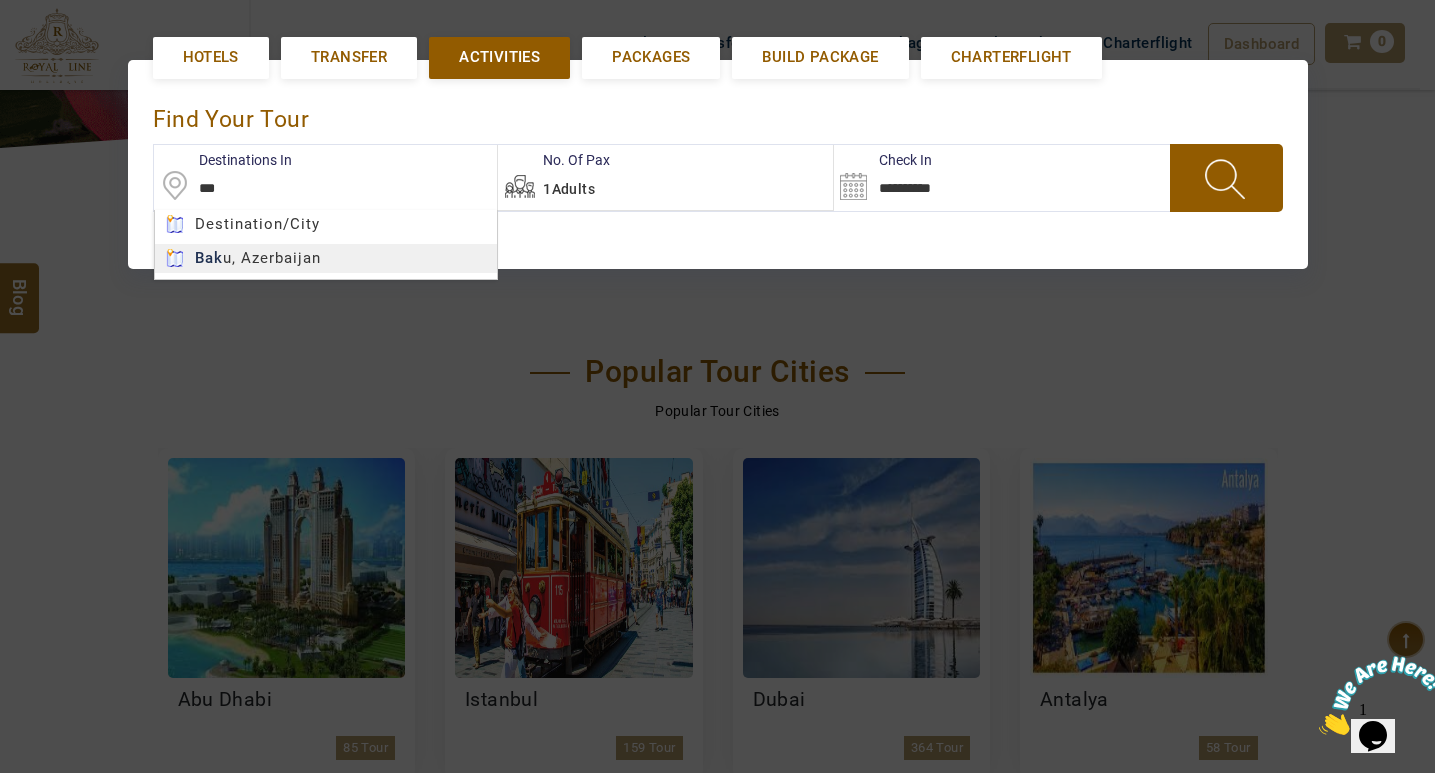 type on "**********" 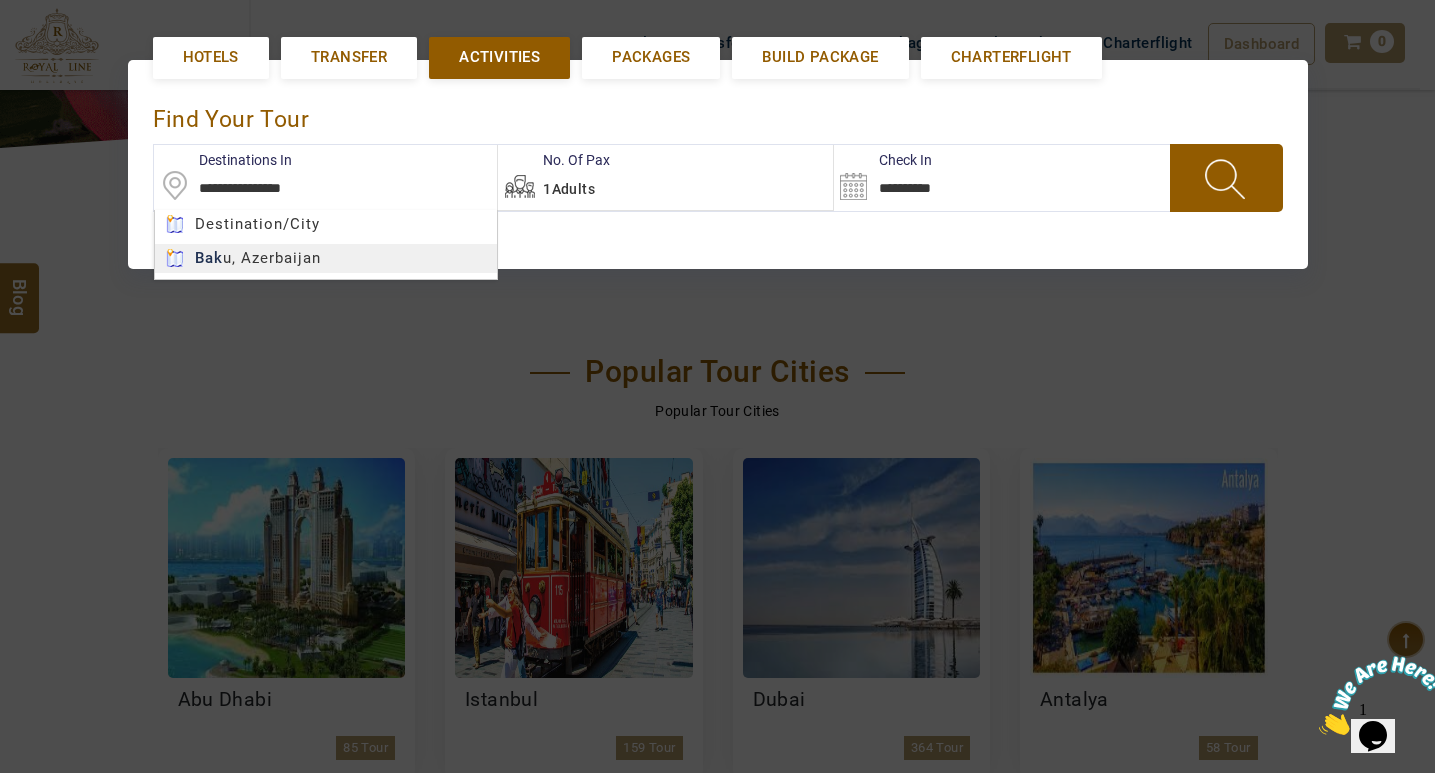 click on "NIRALIN EUR AED  AED EUR  € USD  $ INR  ₹ THB  ฿ IDR  Rp BHD  BHD TRY  ₺ Credit Limit EN HE AR ES PT ZH Helpline
+971 55 344 0168 Register Now +971 55 344 0168 info@royallineholidays.com About Us What we Offer Blog Why Us Contact Hotels  Transfer Activities Packages Build Package Charterflight Dashboard My Profile My Booking My Reports My Quotation Sign Out 0 Points Redeem Now To Redeem 0  Points Future Points  15   Points Deposit Deposit Limit USD 307.26 Used USD 0.00 Available USD 307.26 Credit Limit Credit Limit USD 12000.00 70% Complete Used USD 5852.41 Available USD 6147.59 Setting  Looks like you haven't added anything to your cart yet Countinue Shopping ****** Please Wait.. Blog demo
Remember me Forgot
password? LOG IN Don't have an account?   Register Now My Booking View/ Print/Cancel Your Booking without Signing in Submit demo
In A Few Moment, You Will Be Celebrating Best tour options galore ! Country   City Please Wait  Spotlight of wanderlust Tour" at bounding box center [717, 1089] 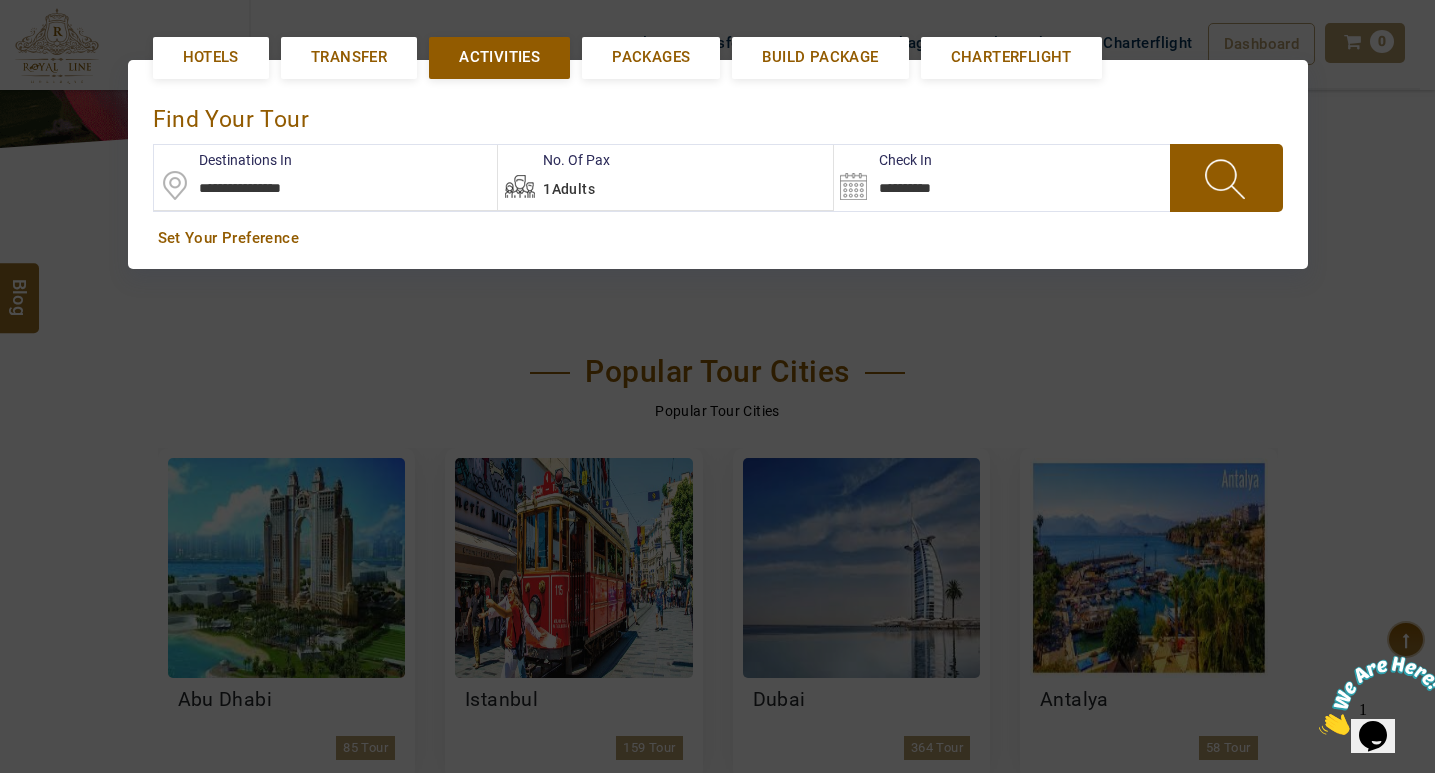 click on "**********" at bounding box center [931, 177] 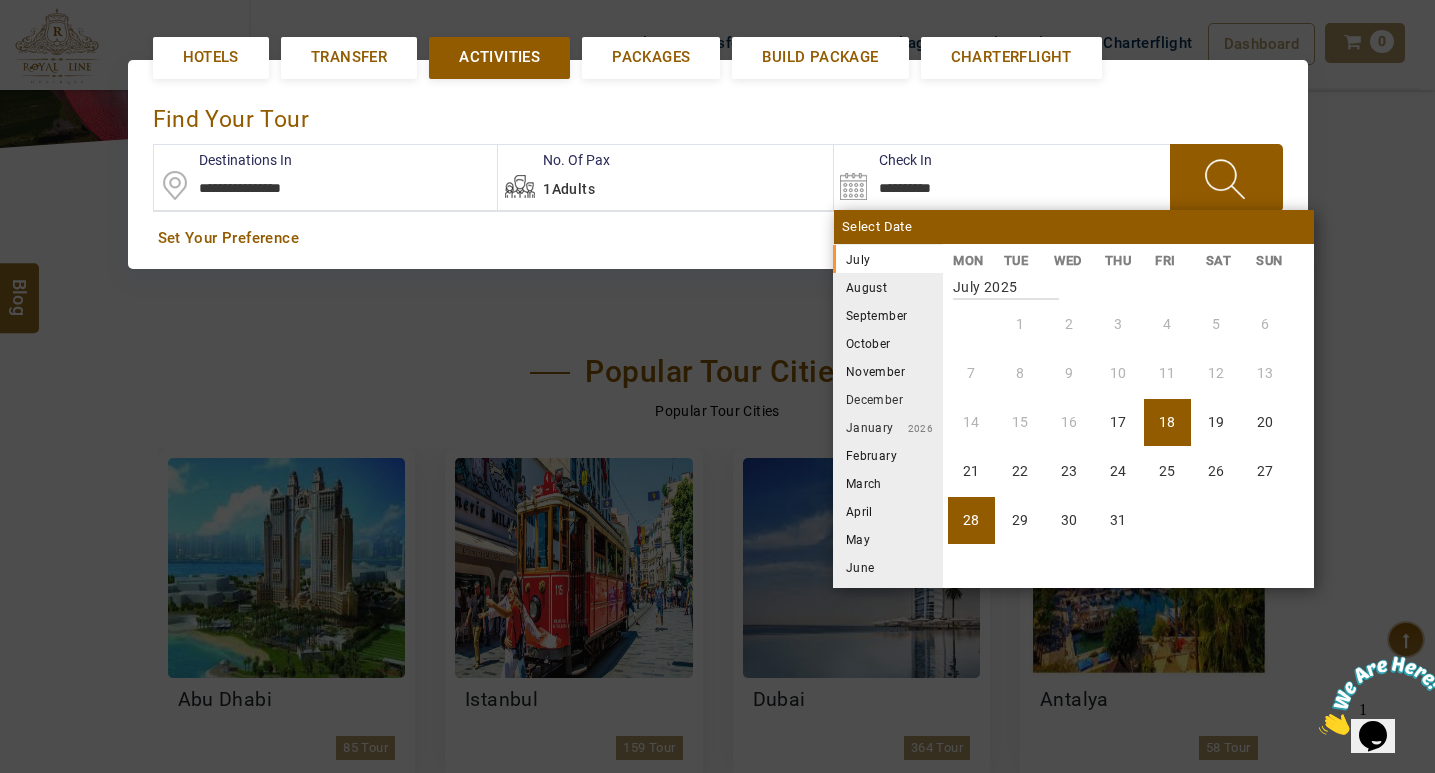 click on "28" at bounding box center [971, 520] 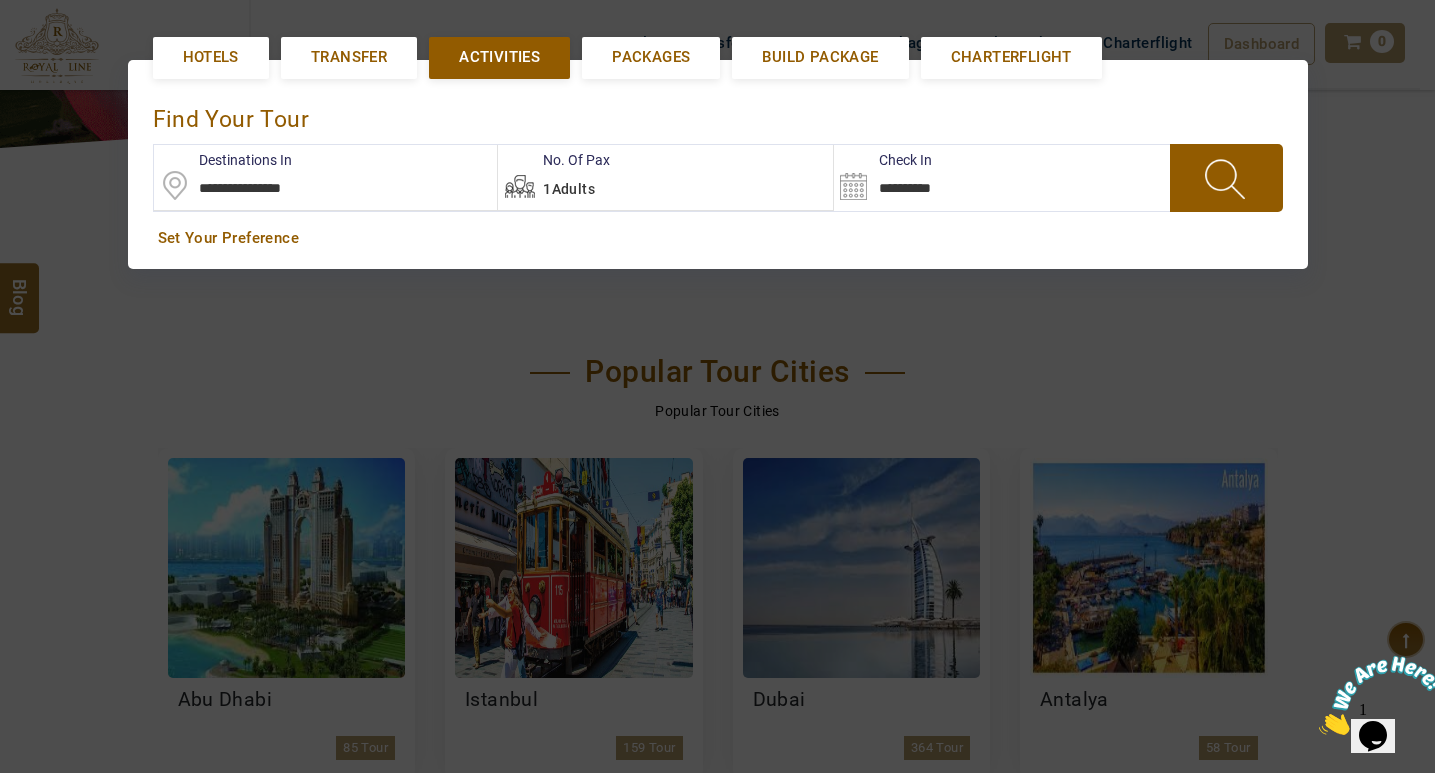 click at bounding box center [1226, 178] 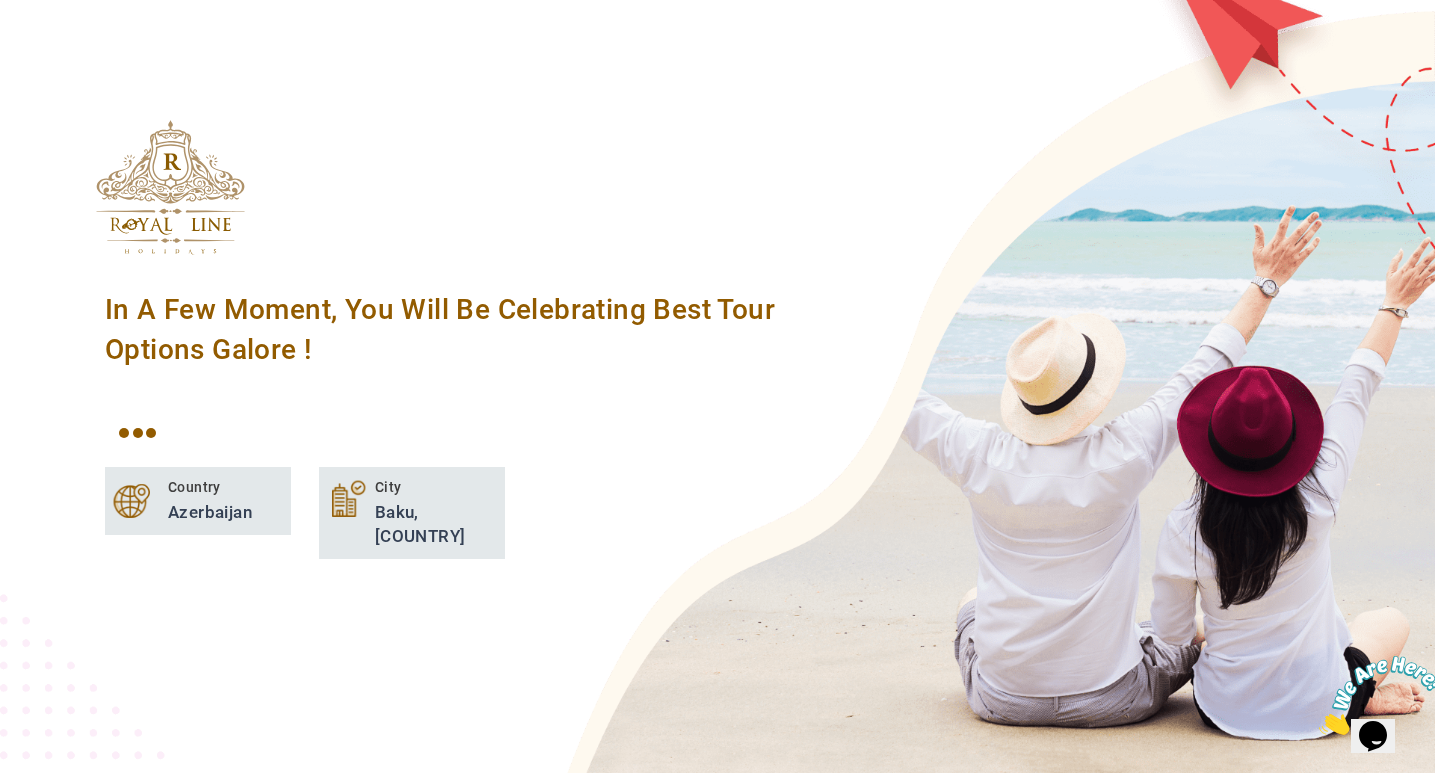 click at bounding box center (1319, 729) 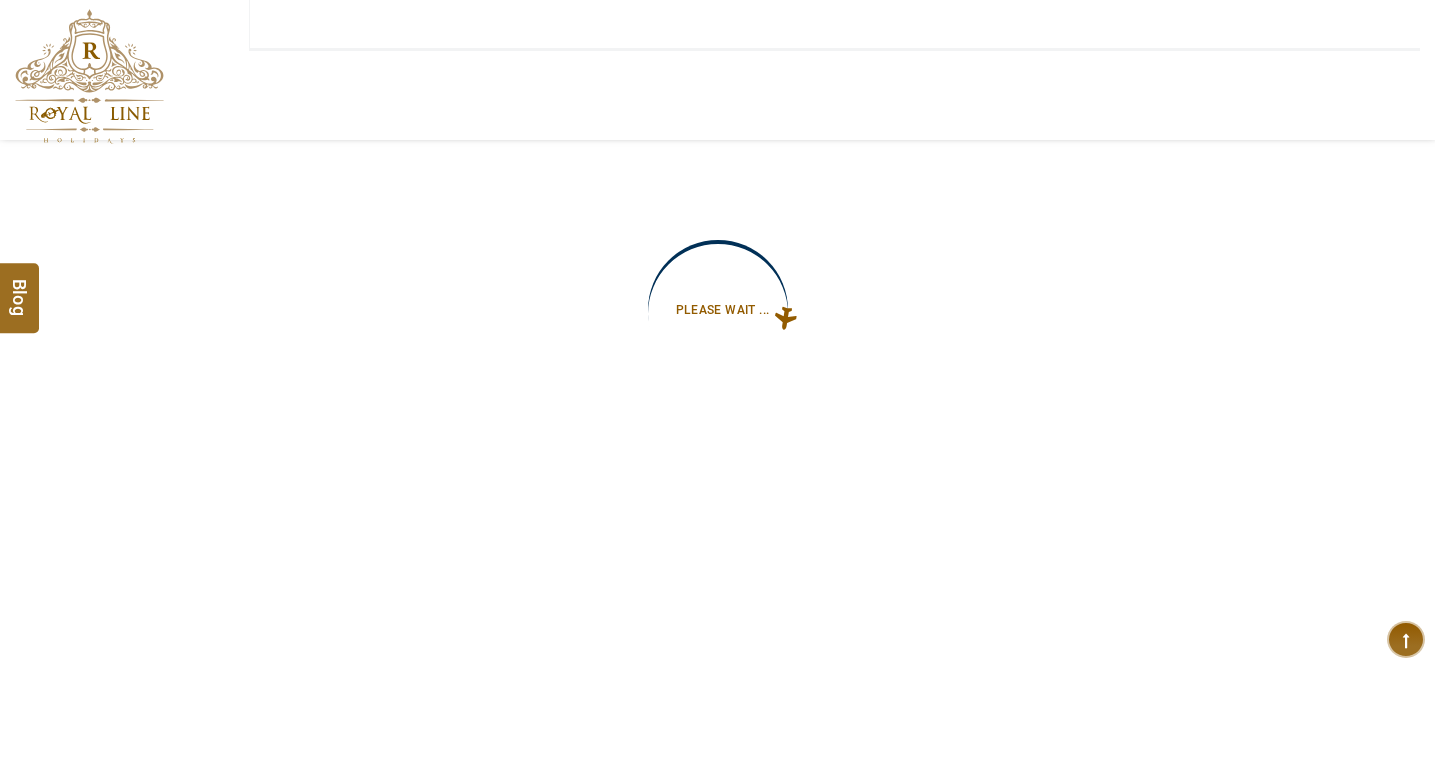 type on "**********" 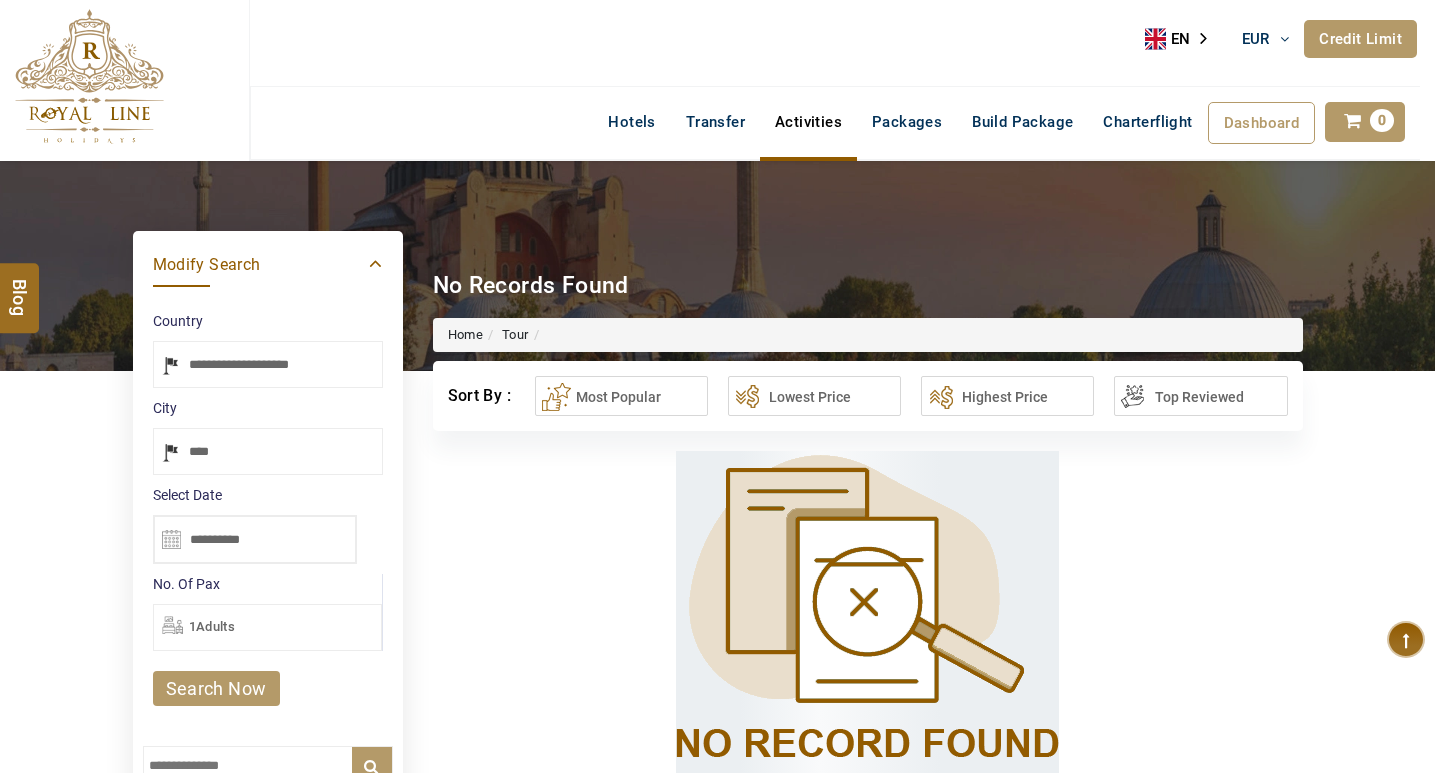 scroll, scrollTop: 0, scrollLeft: 0, axis: both 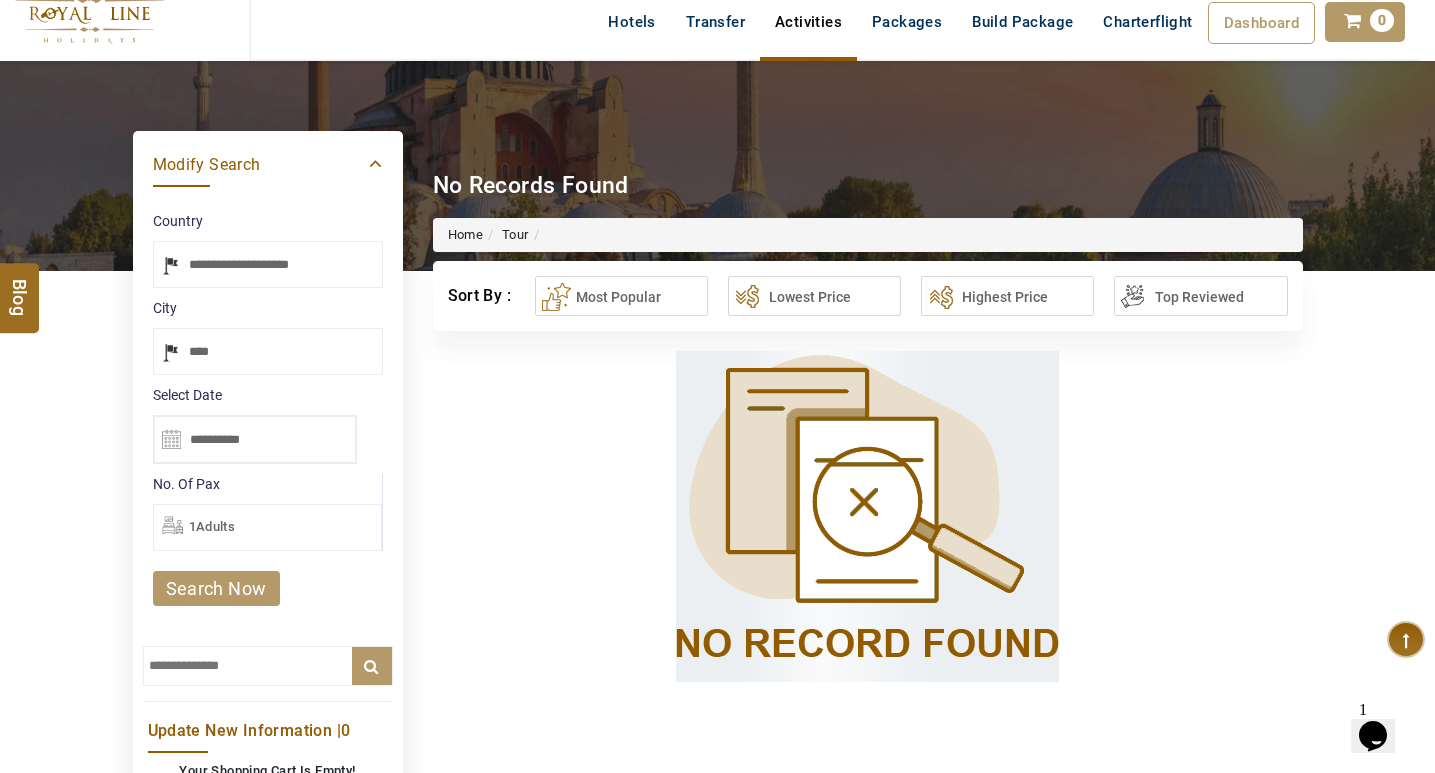 click on "**********" at bounding box center (255, 439) 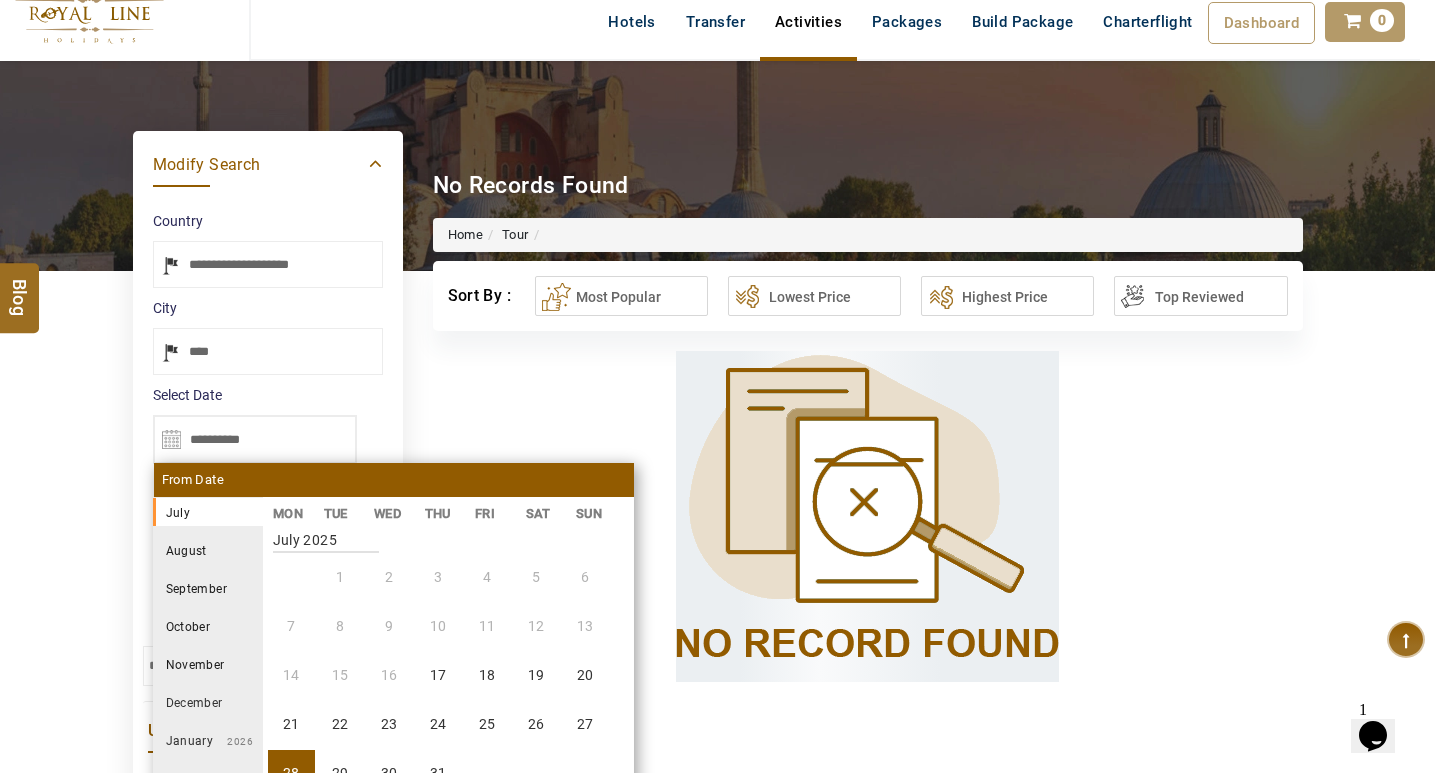click on "August" at bounding box center (208, 550) 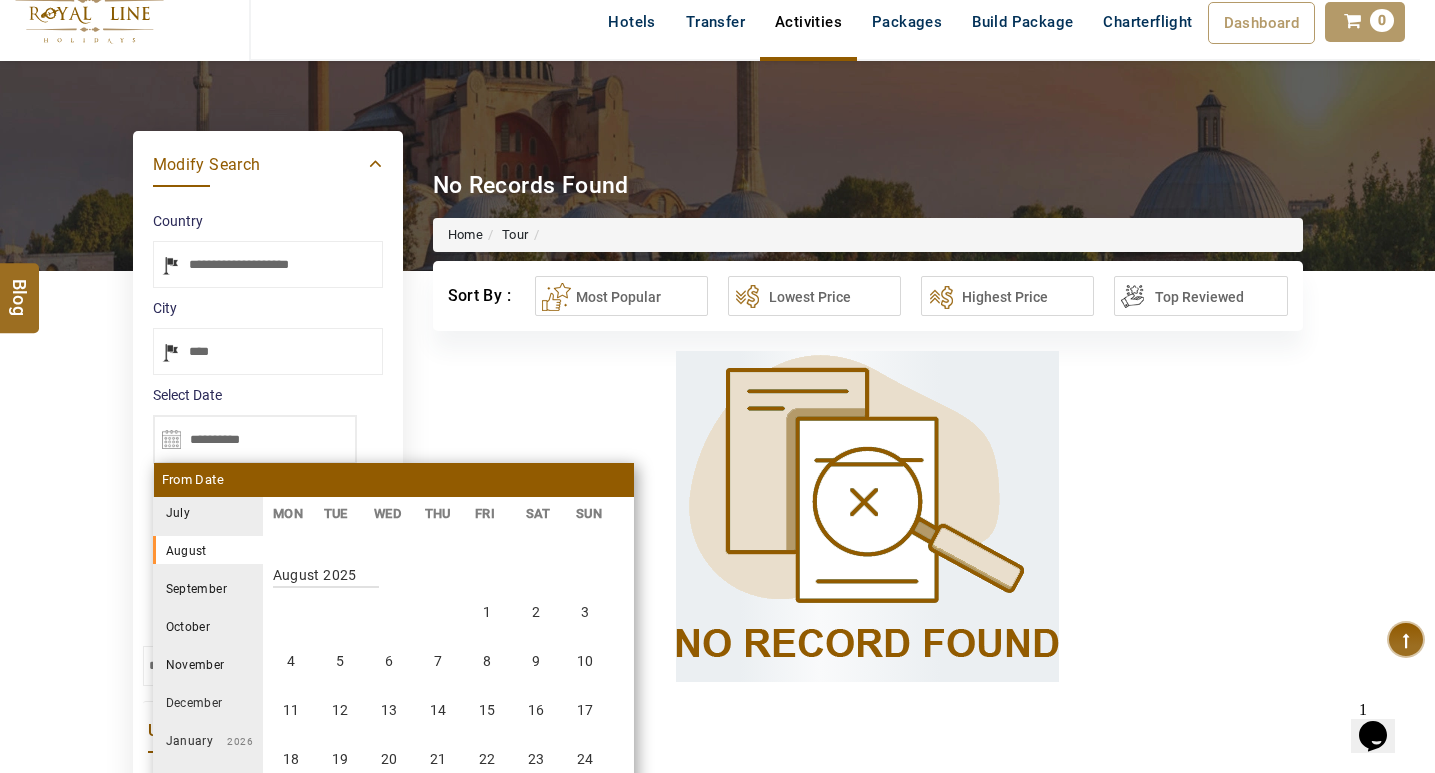scroll, scrollTop: 370, scrollLeft: 0, axis: vertical 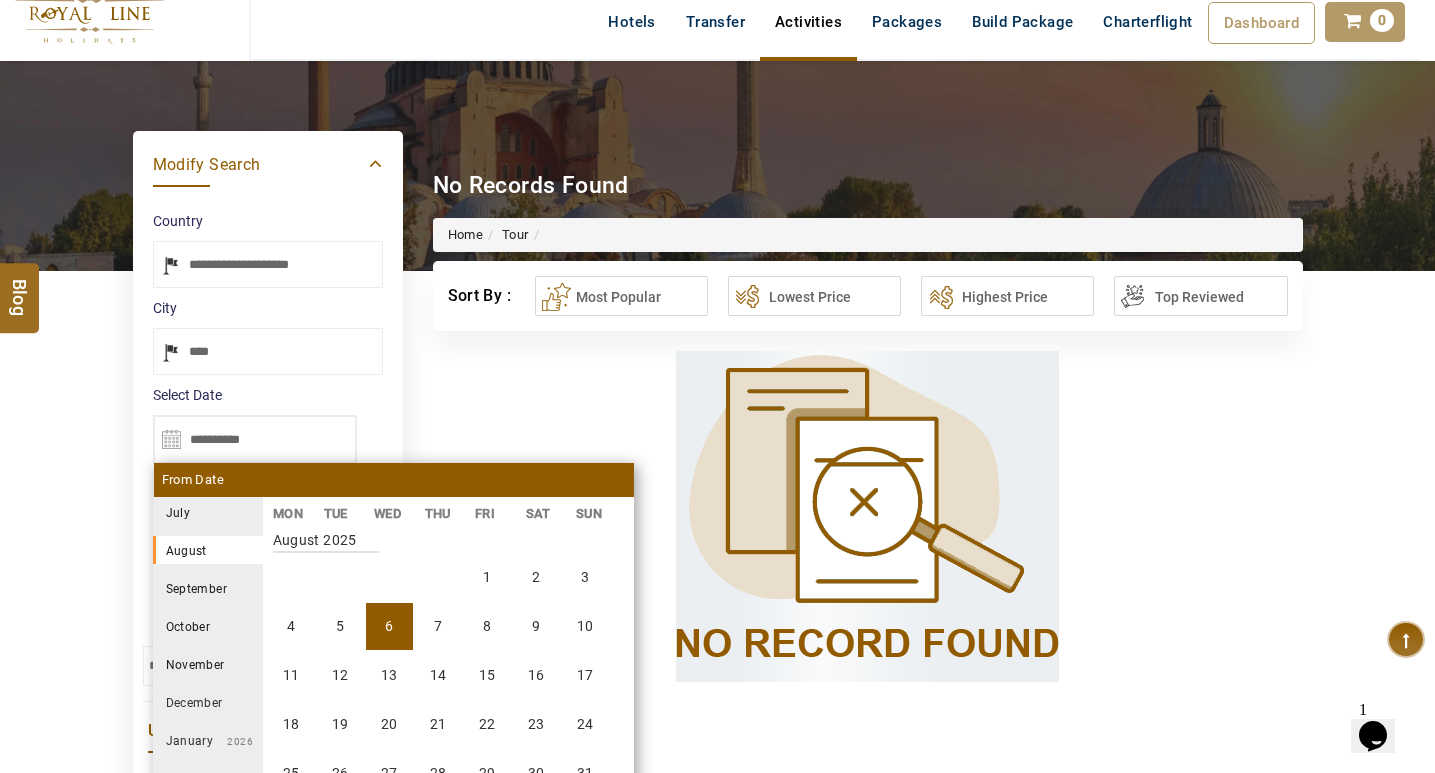 click on "6" at bounding box center [389, 626] 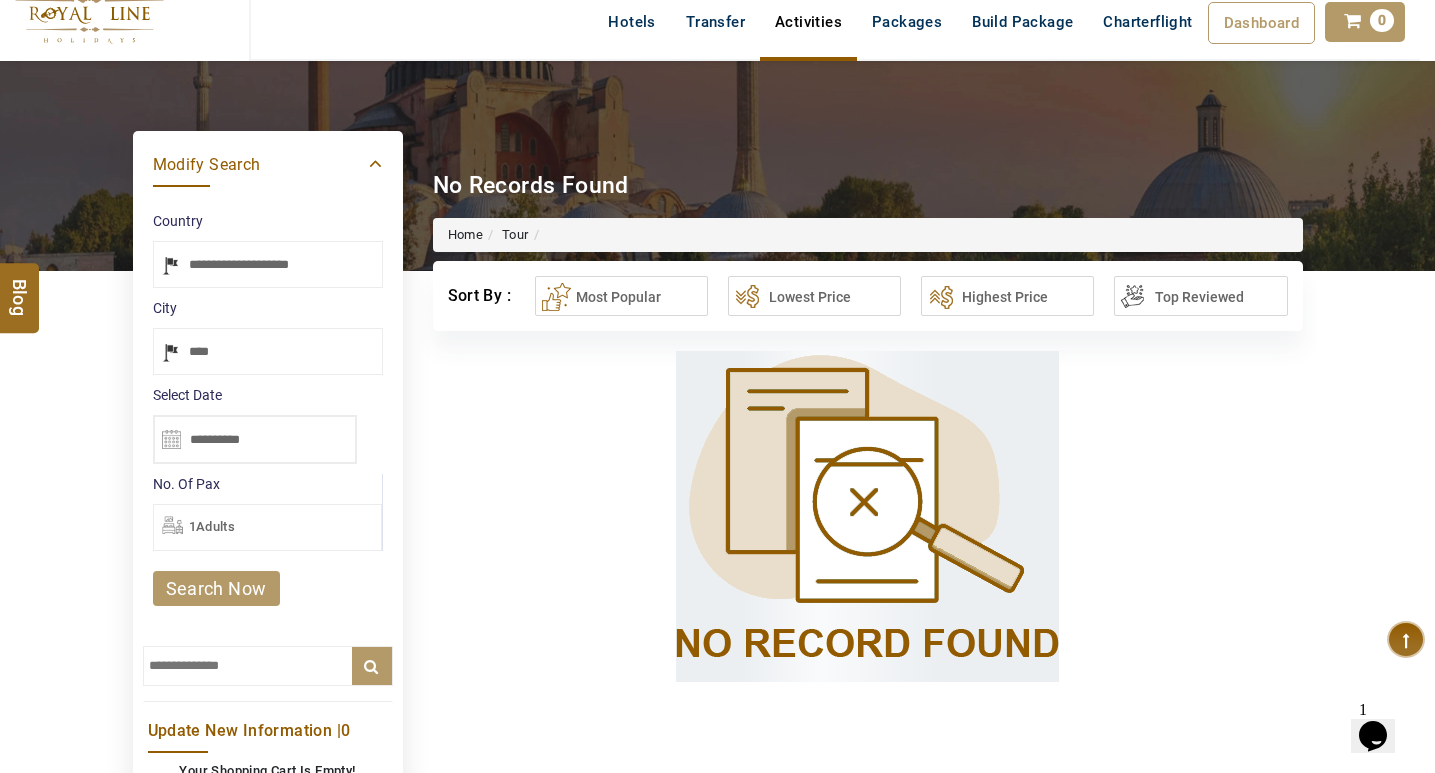 click on "search now" at bounding box center [216, 588] 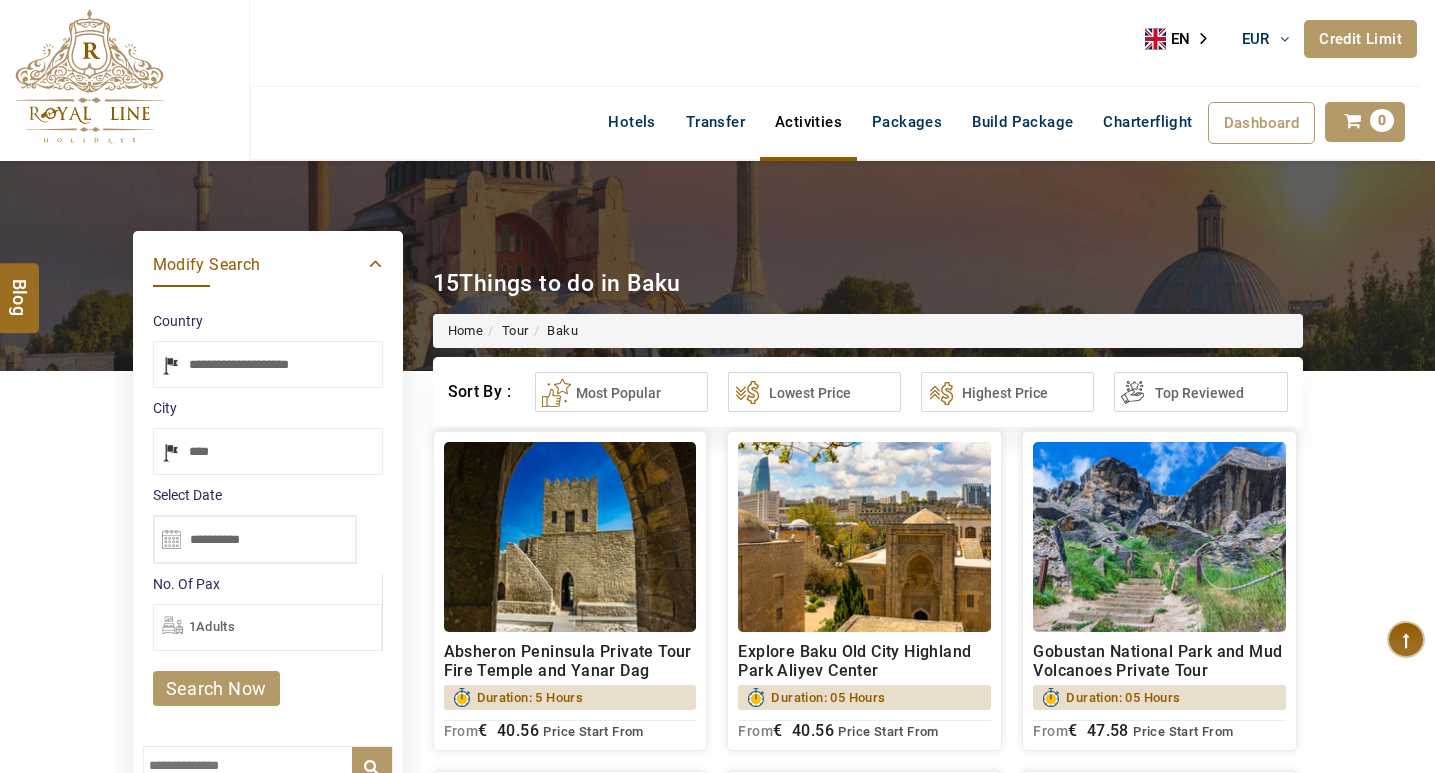 select on "*****" 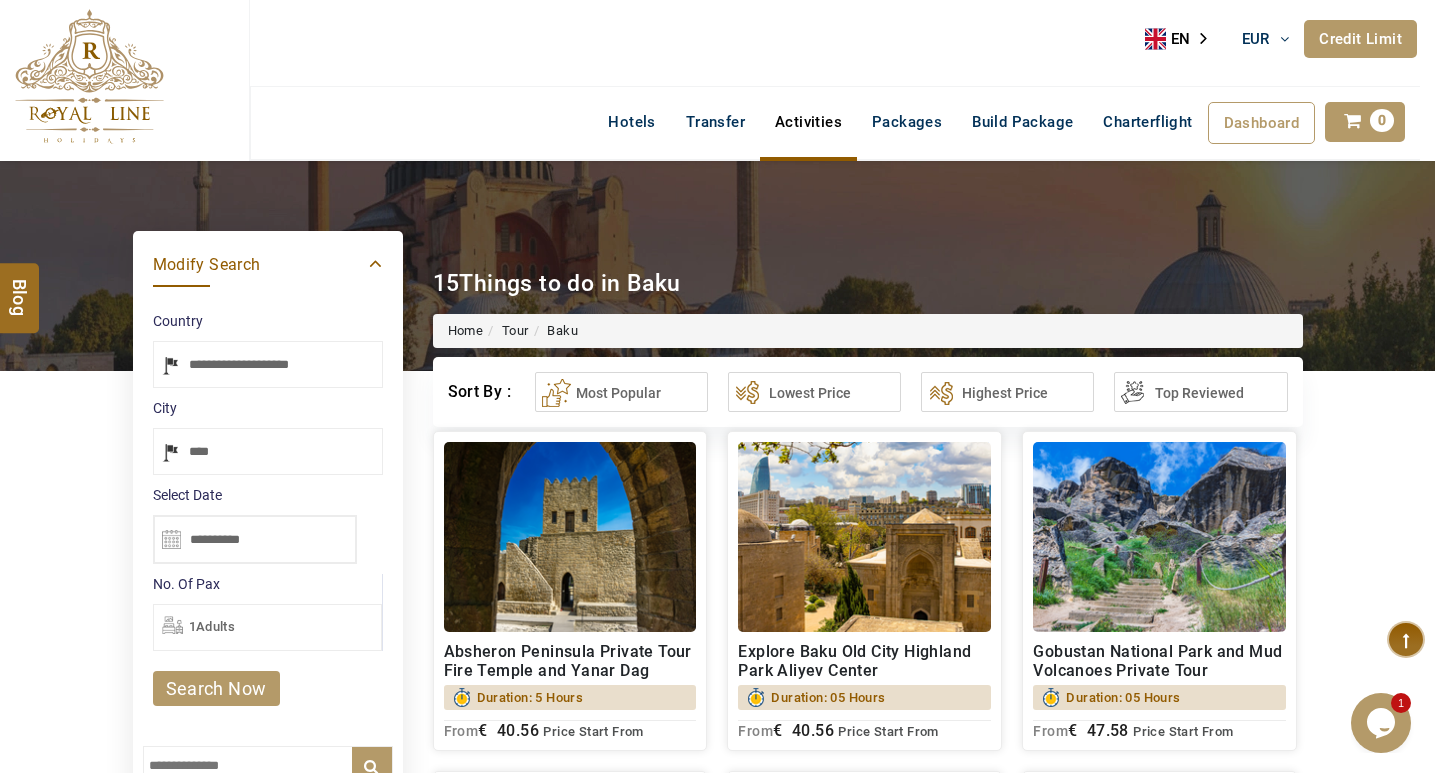 scroll, scrollTop: 0, scrollLeft: 0, axis: both 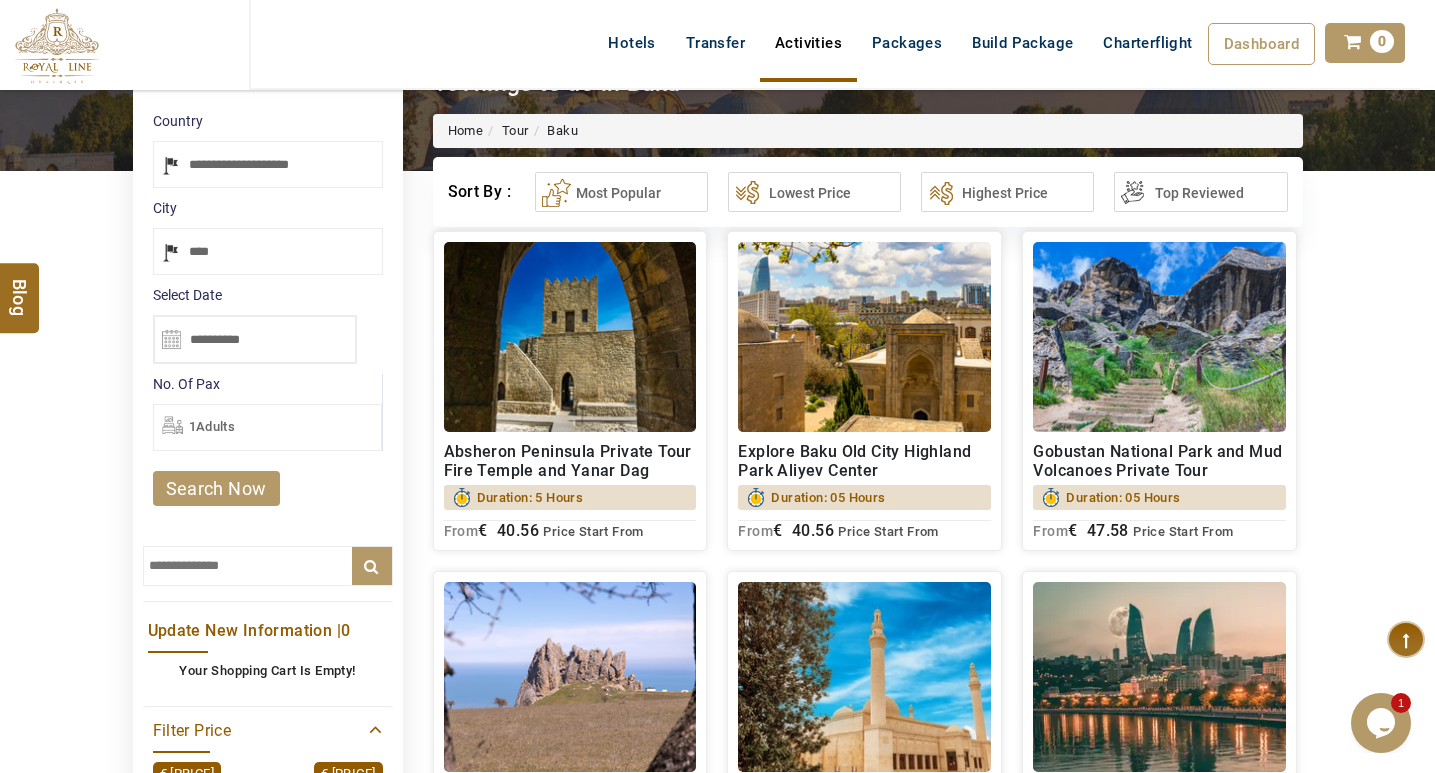click at bounding box center [570, 337] 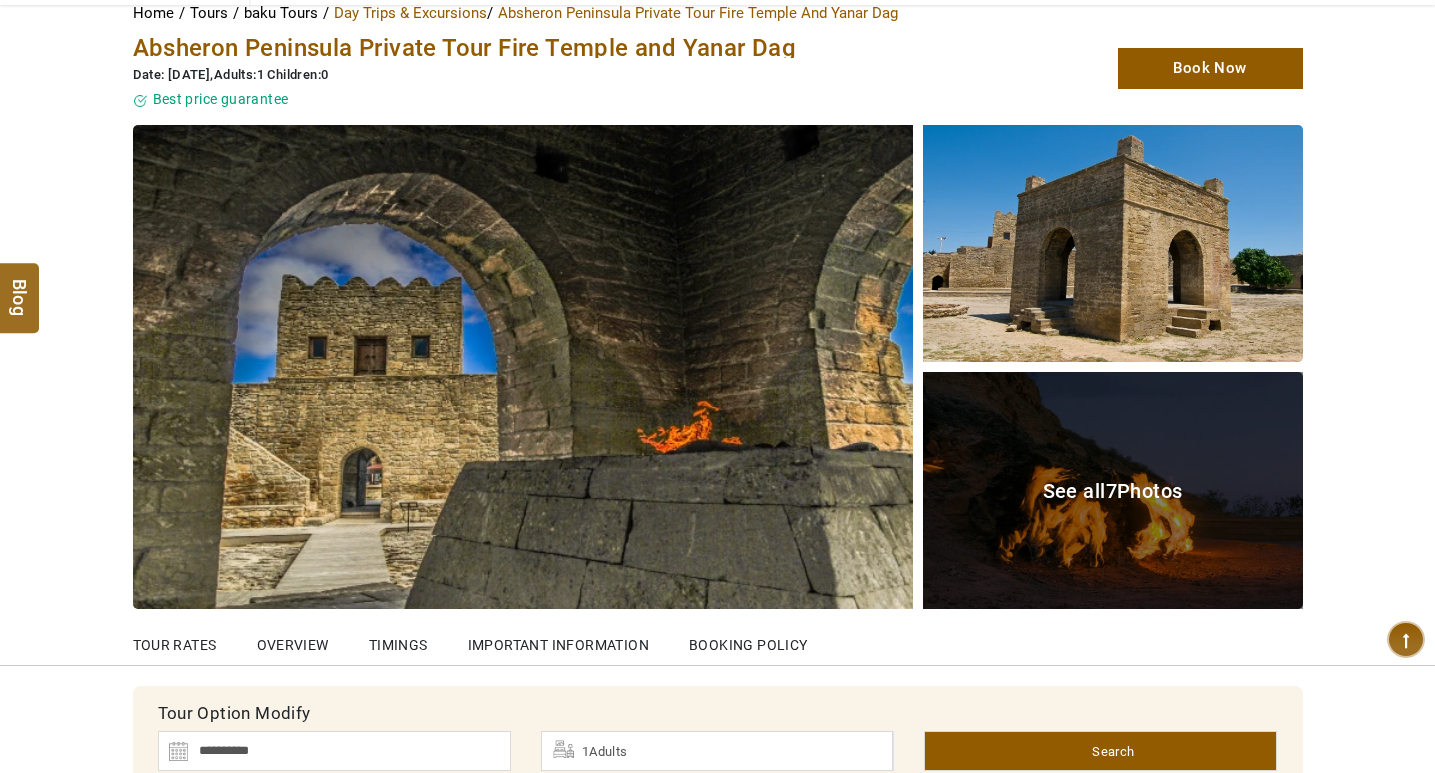 scroll, scrollTop: 398, scrollLeft: 0, axis: vertical 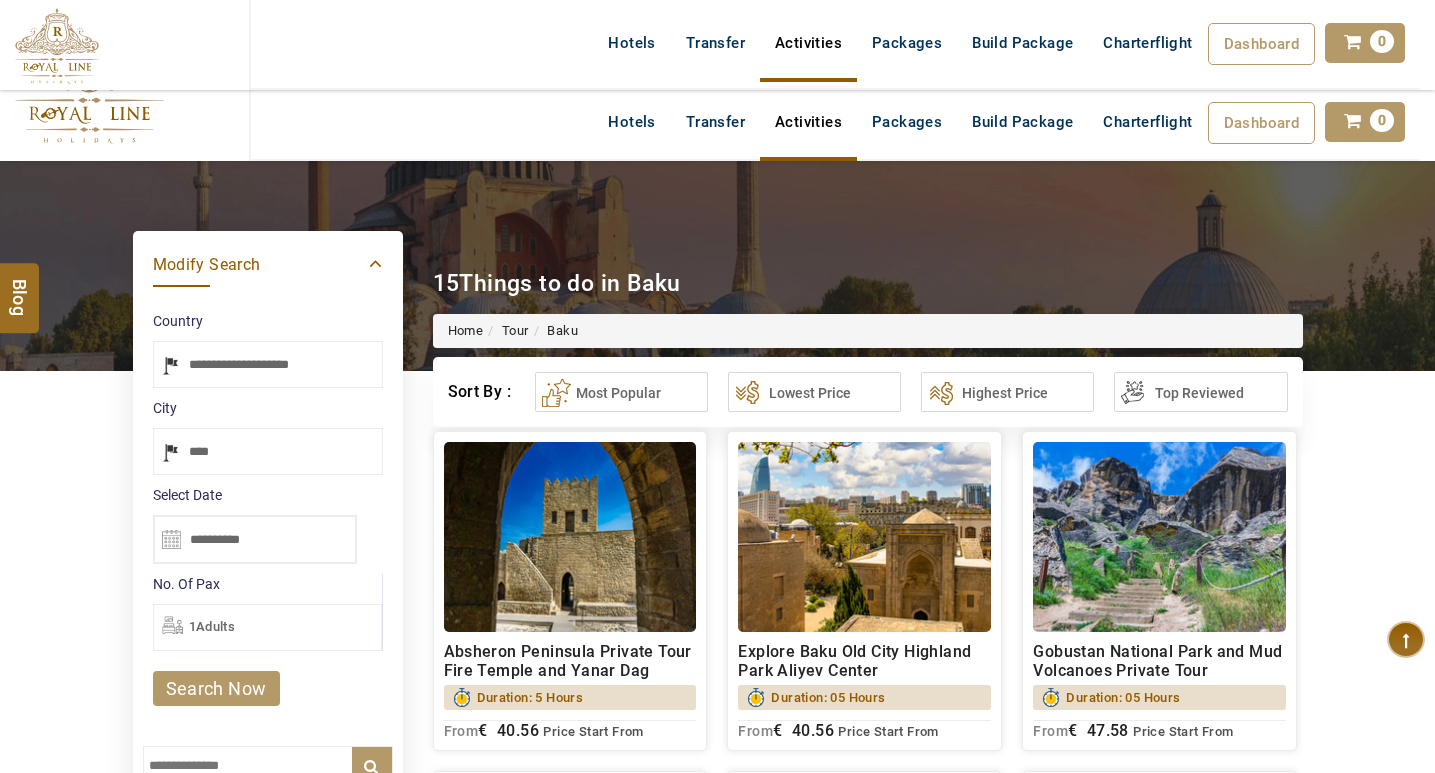 select on "*****" 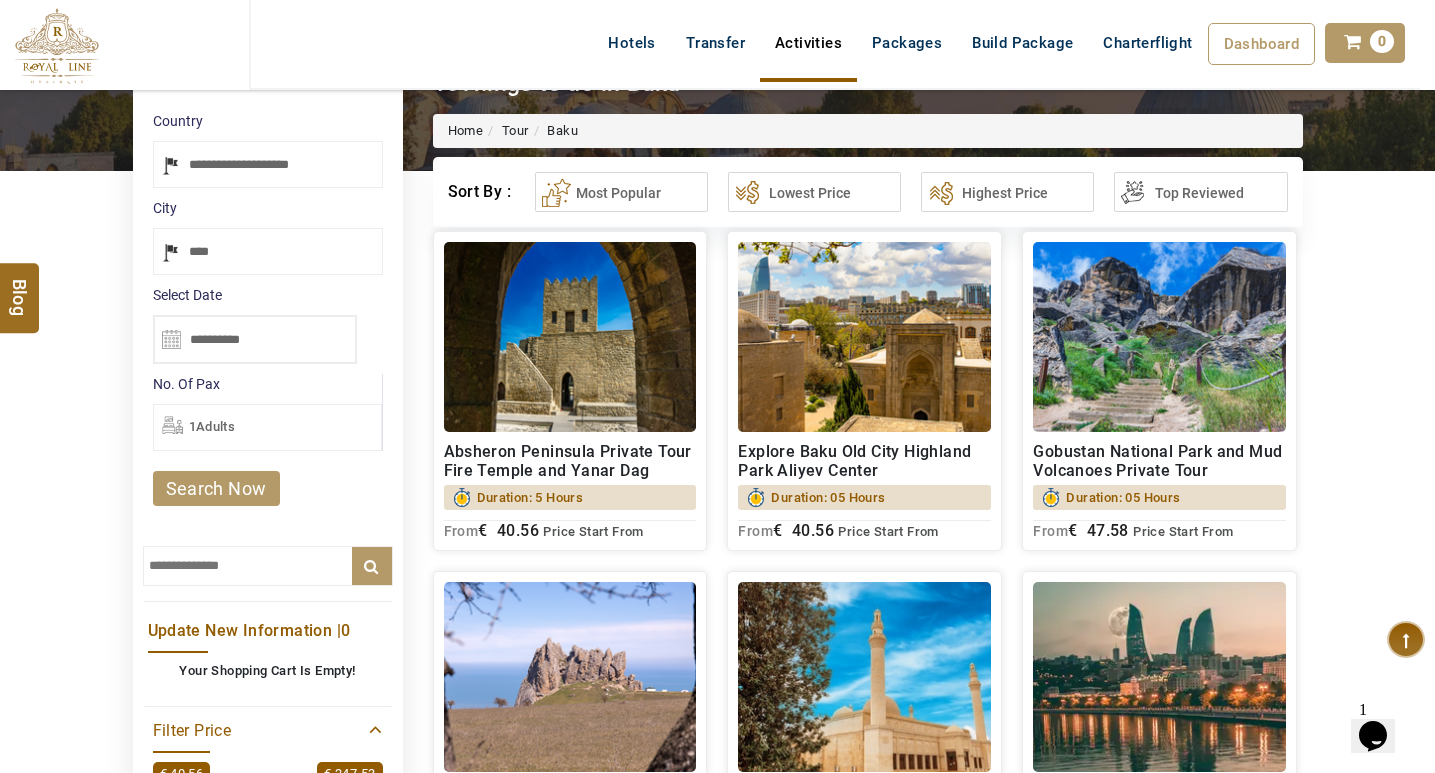 scroll, scrollTop: 0, scrollLeft: 0, axis: both 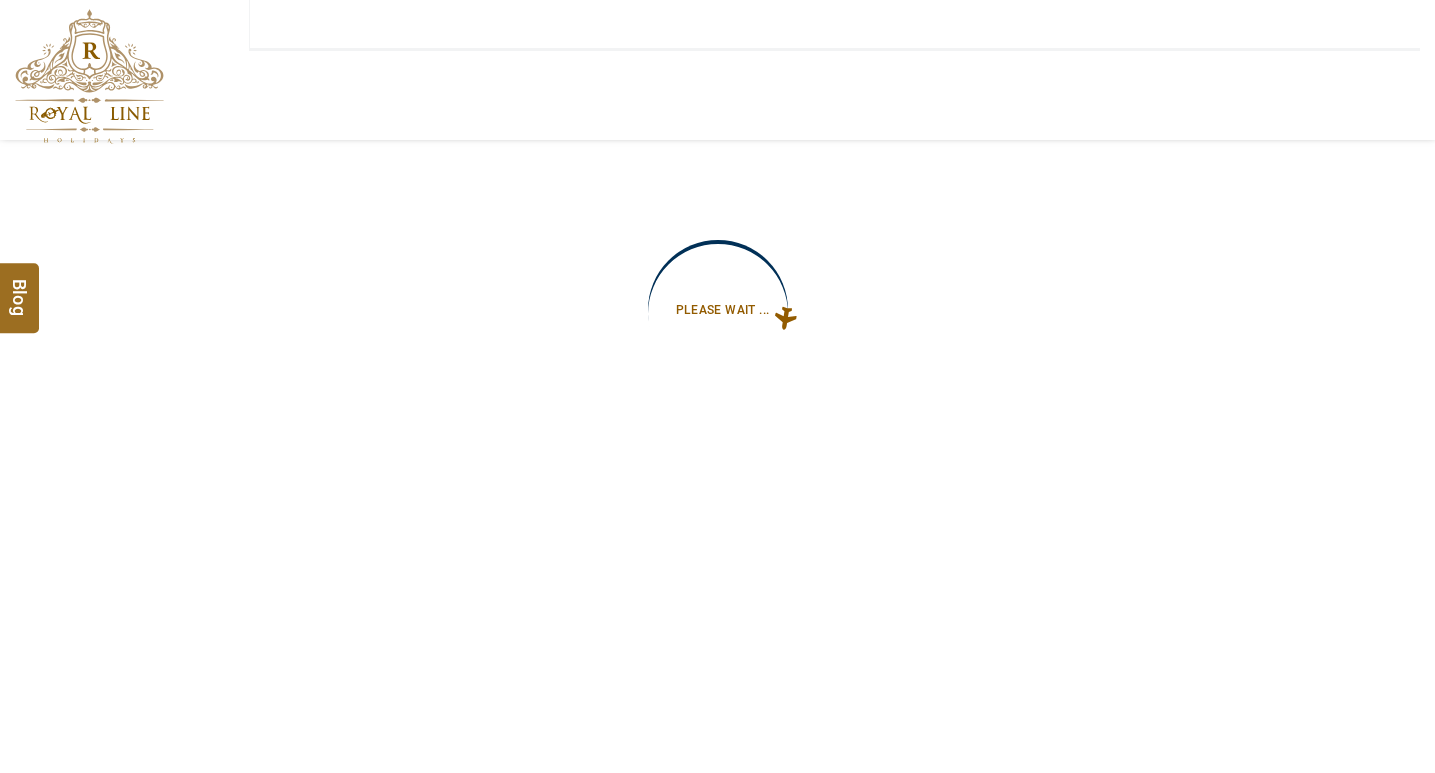 type on "**********" 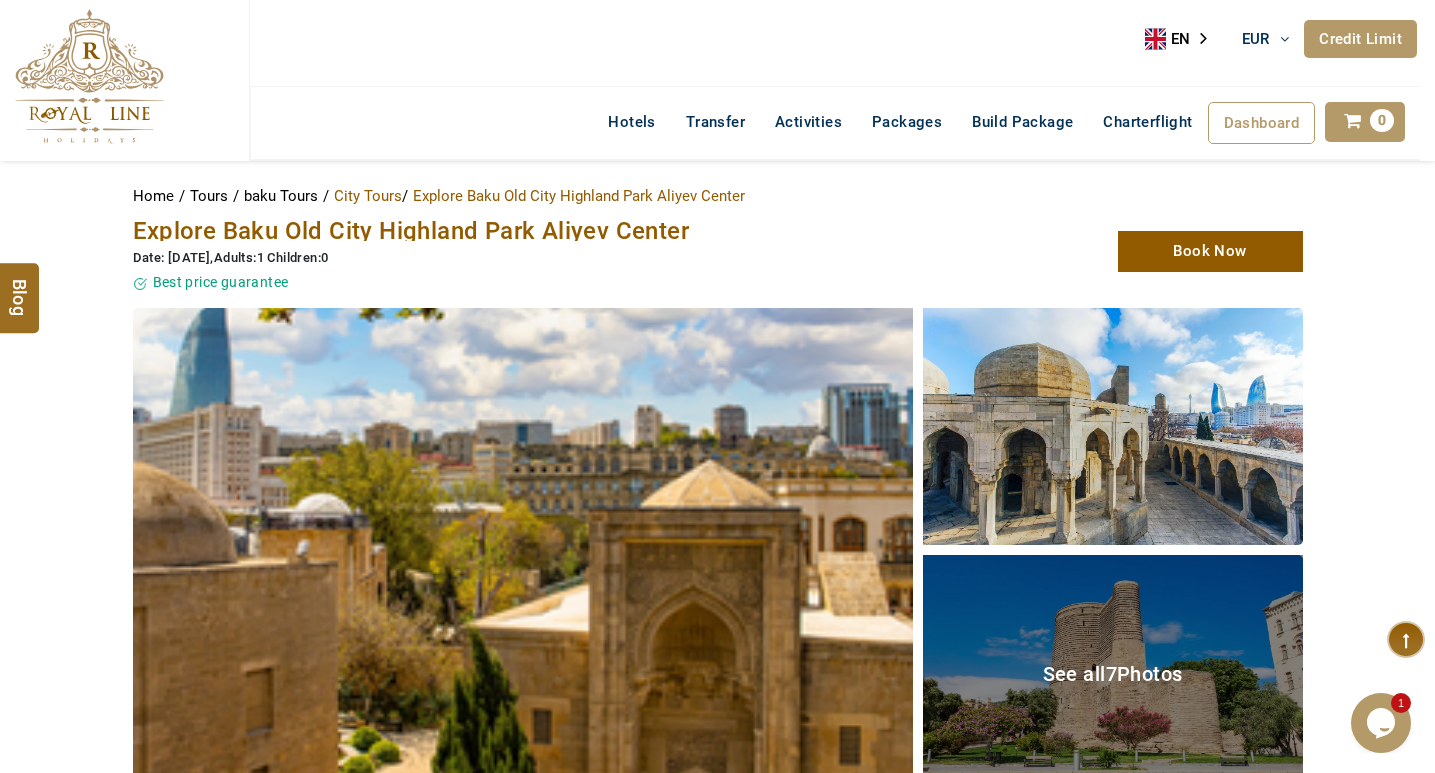scroll, scrollTop: 0, scrollLeft: 0, axis: both 